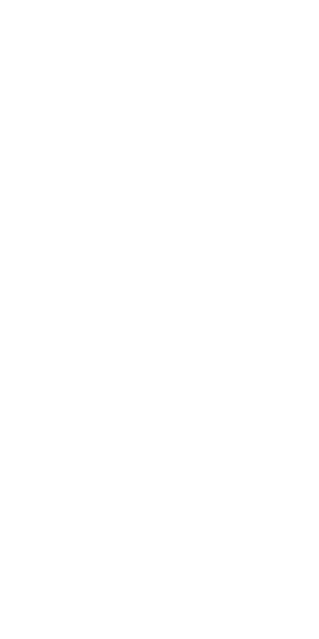 scroll, scrollTop: 0, scrollLeft: 0, axis: both 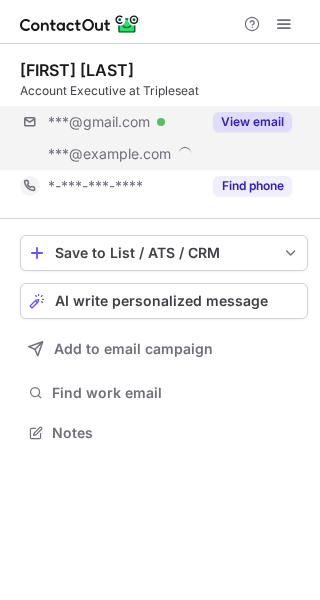 click on "***@gmail.com Verified ***@tripleseat.com View email" at bounding box center [164, 138] 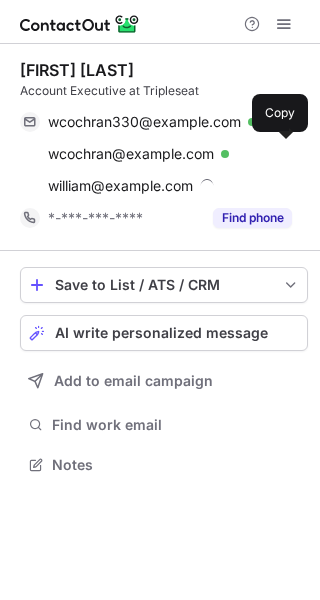 scroll, scrollTop: 10, scrollLeft: 10, axis: both 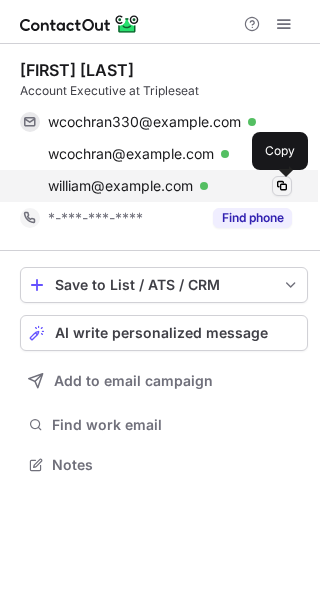 click at bounding box center (282, 186) 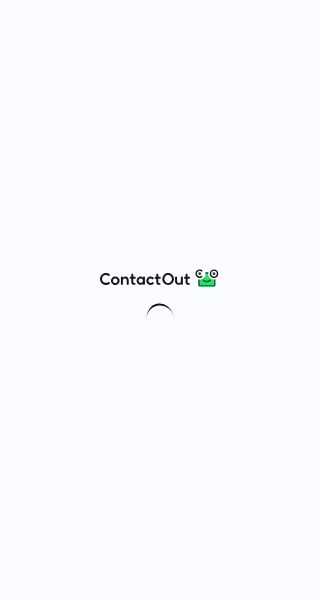scroll, scrollTop: 0, scrollLeft: 0, axis: both 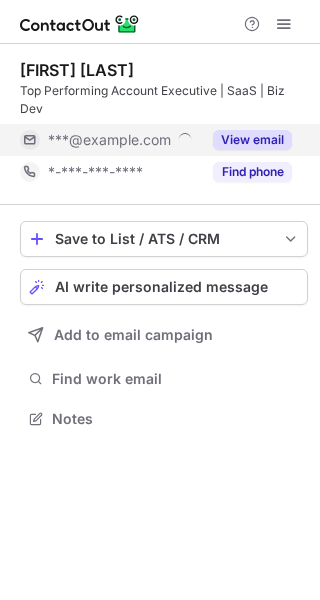 click on "***@example.com" at bounding box center (109, 140) 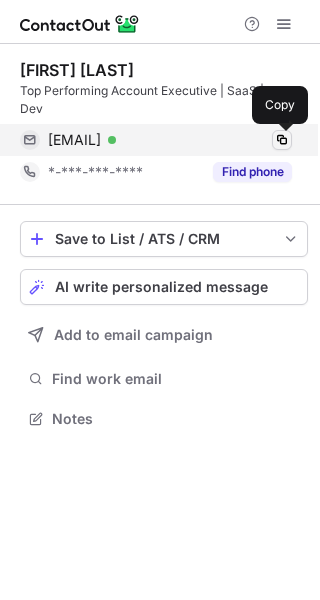 click at bounding box center (282, 140) 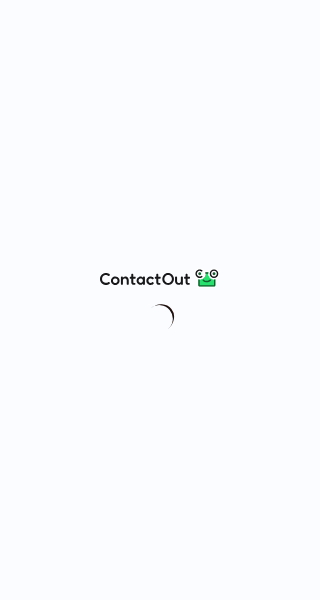 scroll, scrollTop: 0, scrollLeft: 0, axis: both 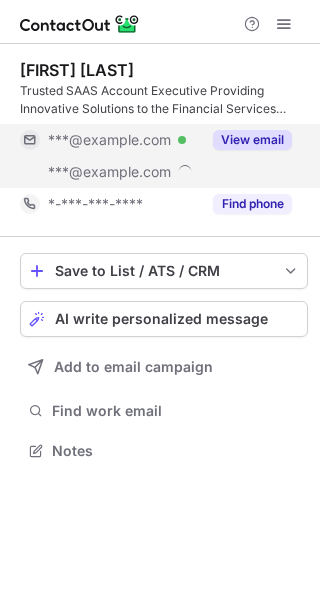 click on "***@example.com" at bounding box center [109, 172] 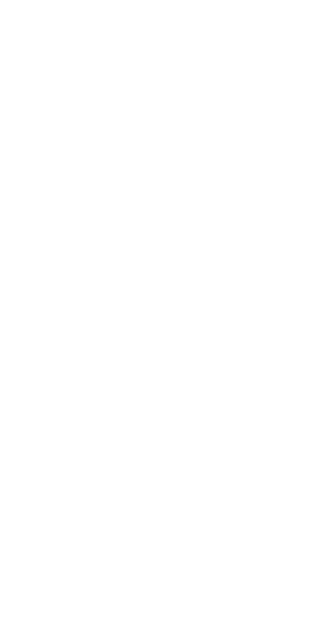 scroll, scrollTop: 0, scrollLeft: 0, axis: both 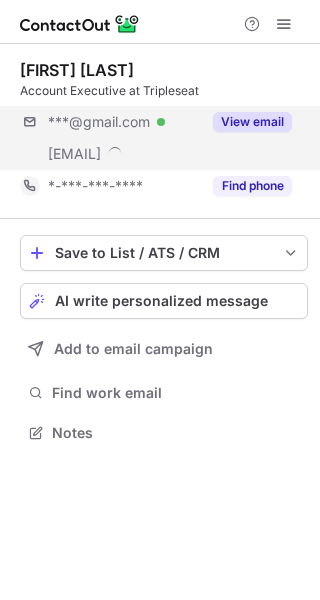 click on "***@gmail.com Verified ***@tripleseat.com View email" at bounding box center (164, 138) 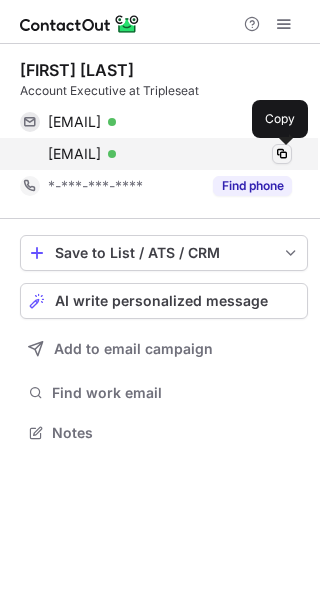 click at bounding box center (282, 154) 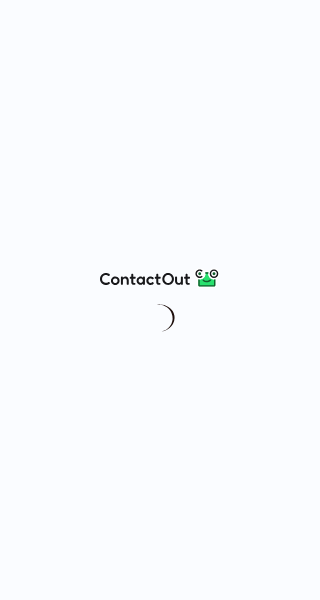 scroll, scrollTop: 0, scrollLeft: 0, axis: both 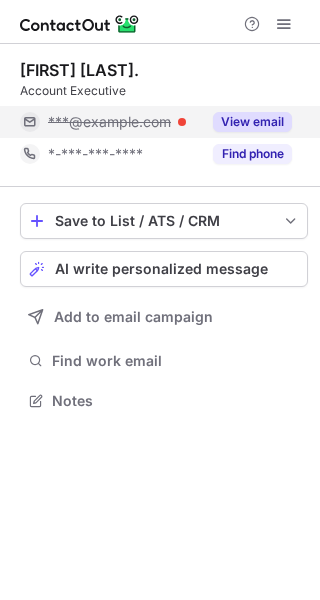 click on "View email" at bounding box center [252, 122] 